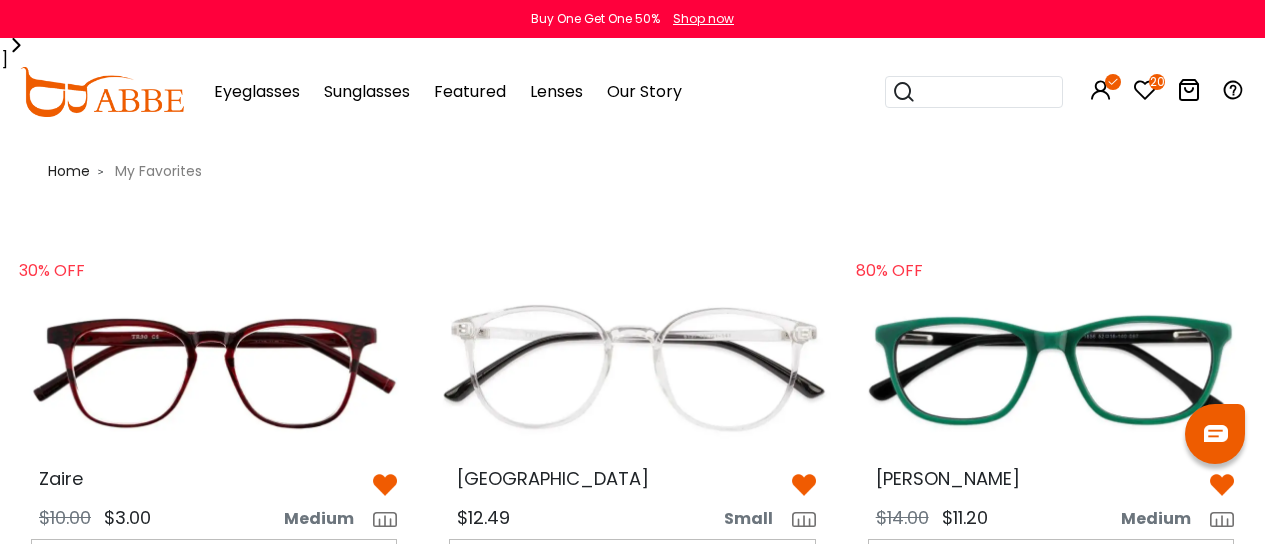 scroll, scrollTop: 1194, scrollLeft: 22, axis: both 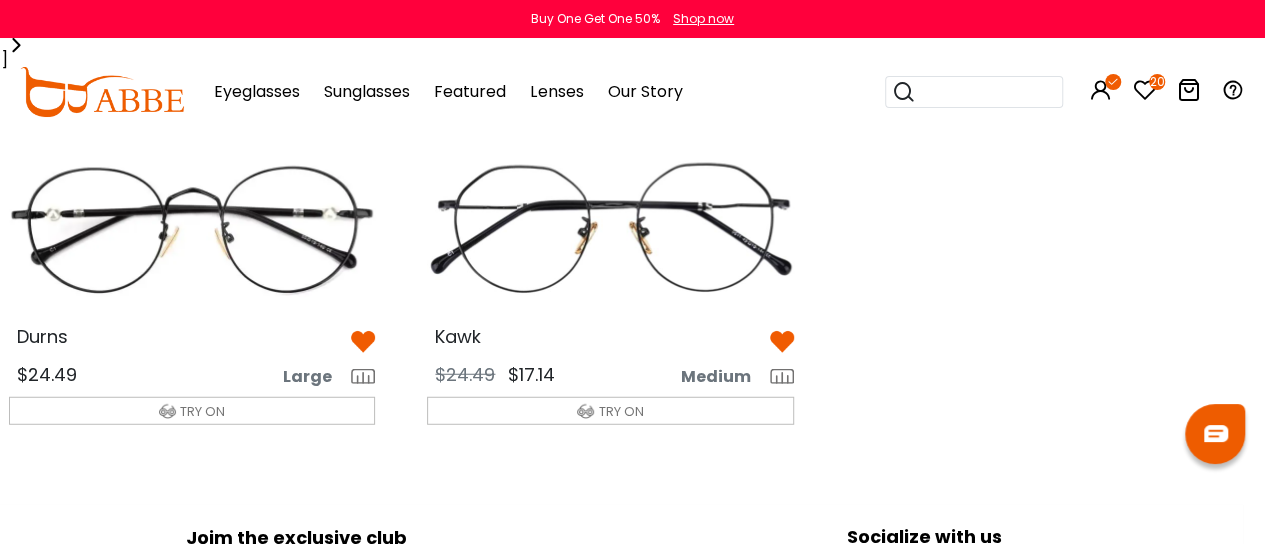 click at bounding box center (610, 228) 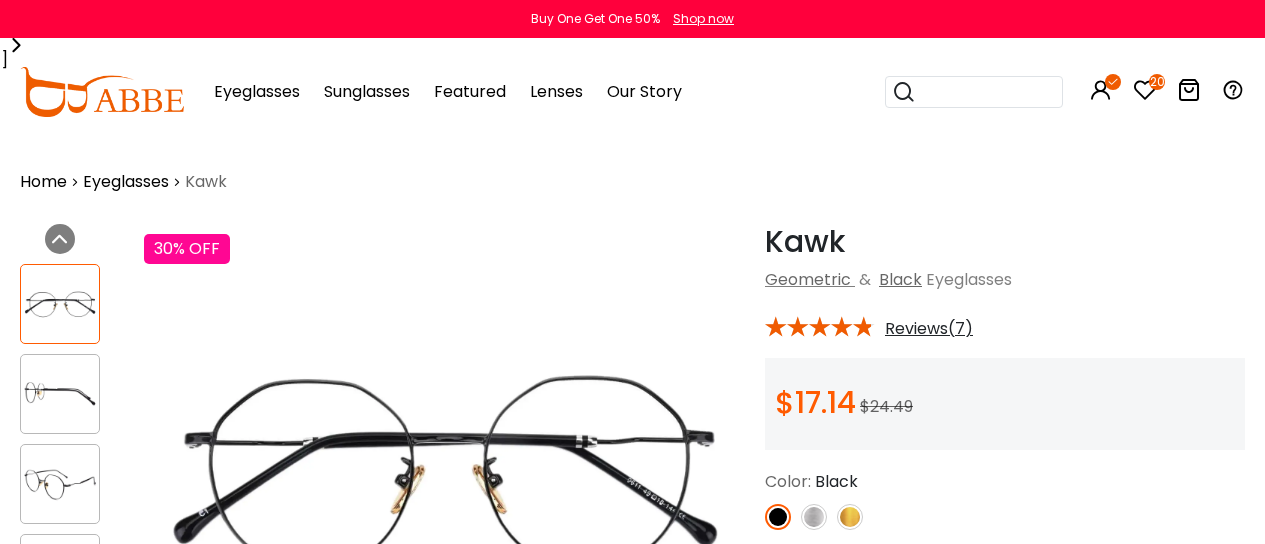 scroll, scrollTop: 0, scrollLeft: 0, axis: both 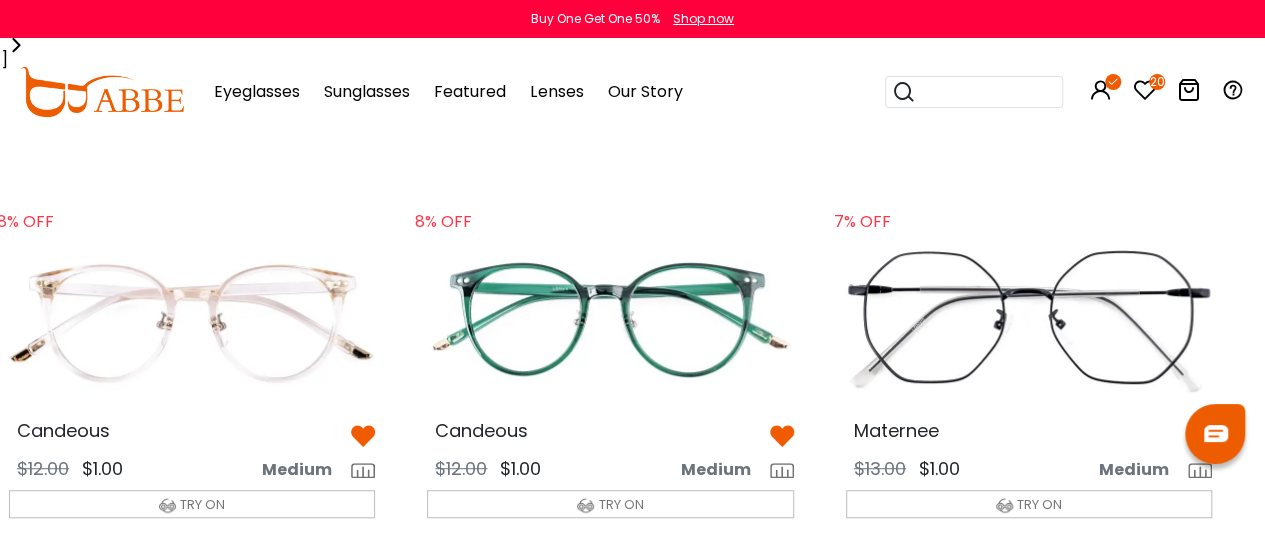 click at bounding box center (1029, 321) 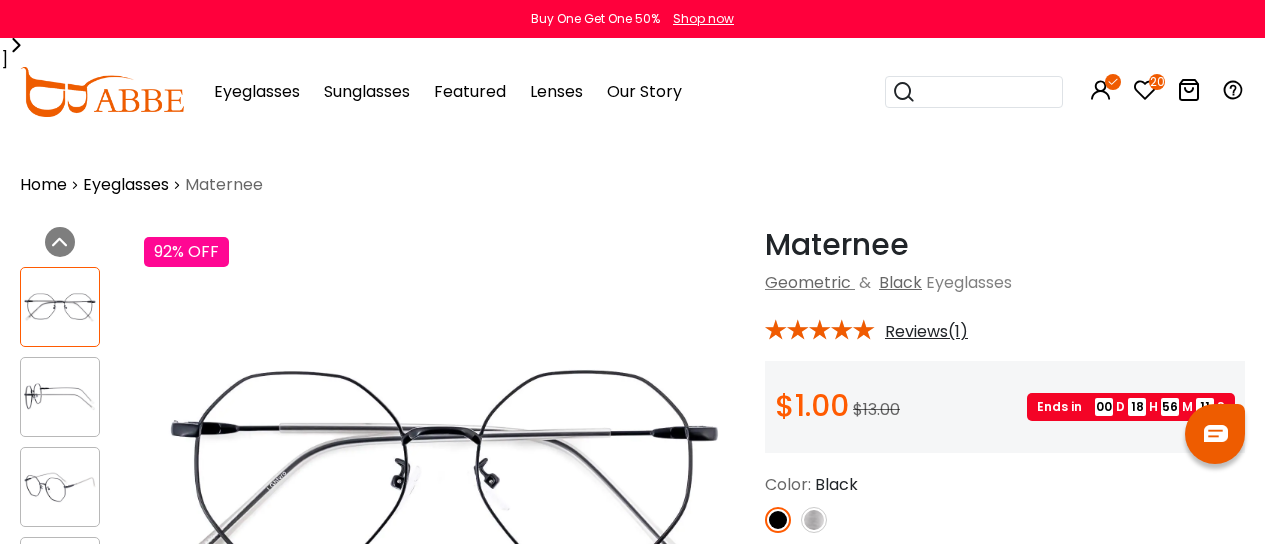 scroll, scrollTop: 0, scrollLeft: 0, axis: both 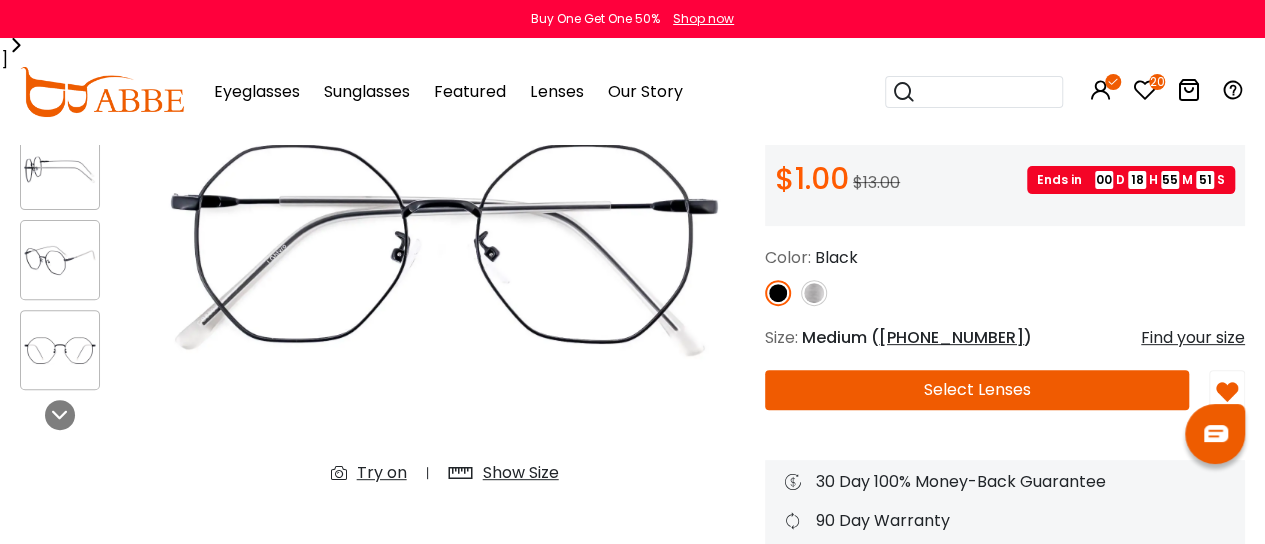 click at bounding box center (814, 293) 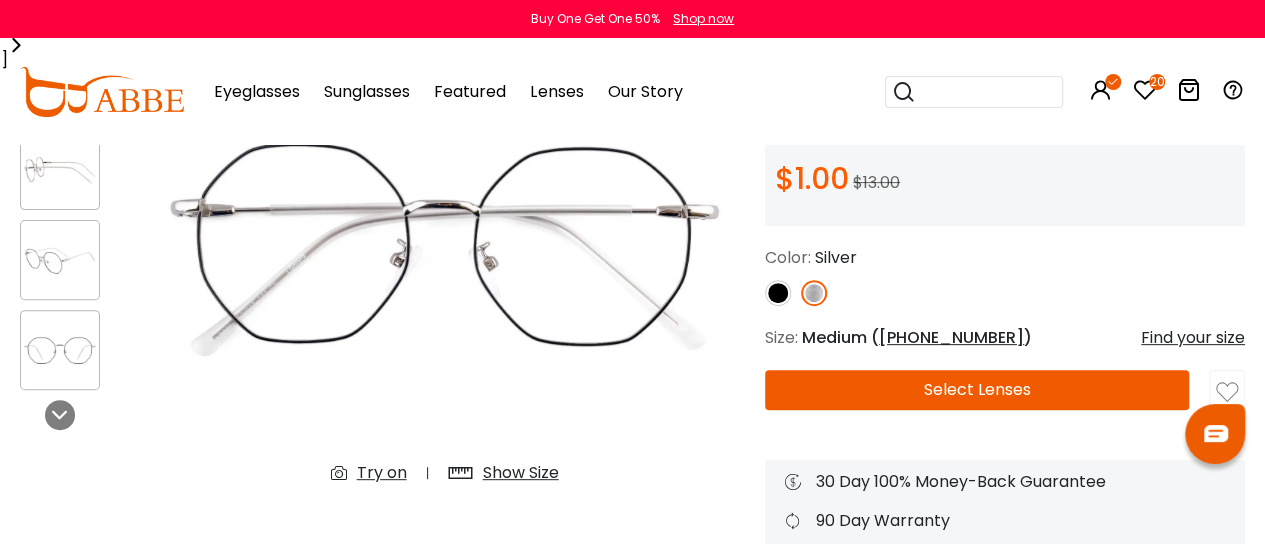 click at bounding box center (778, 293) 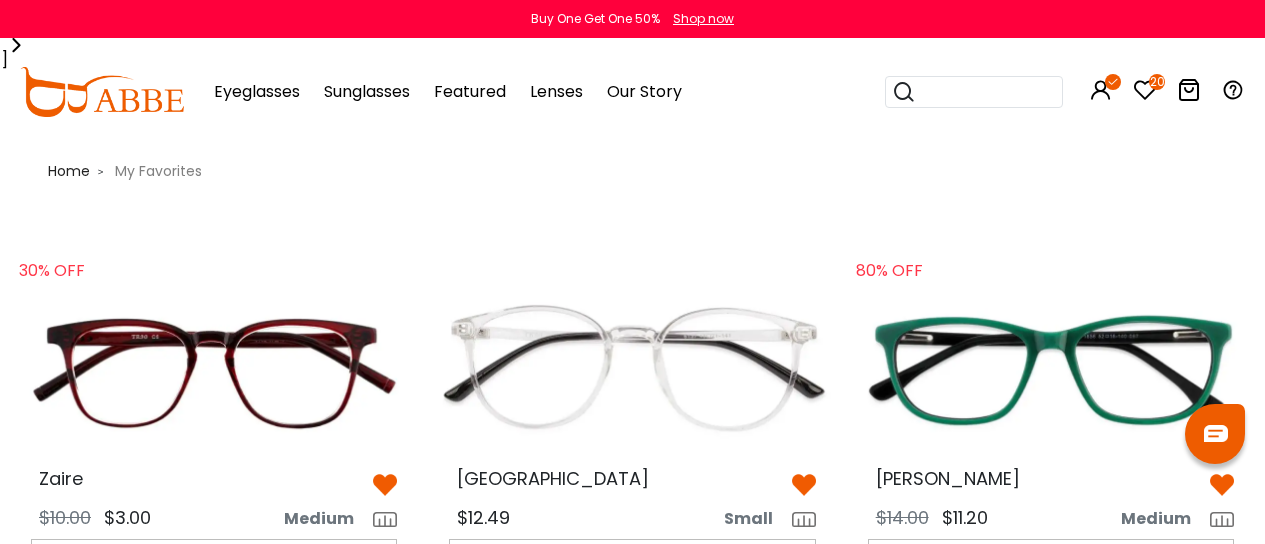 scroll, scrollTop: 441, scrollLeft: 22, axis: both 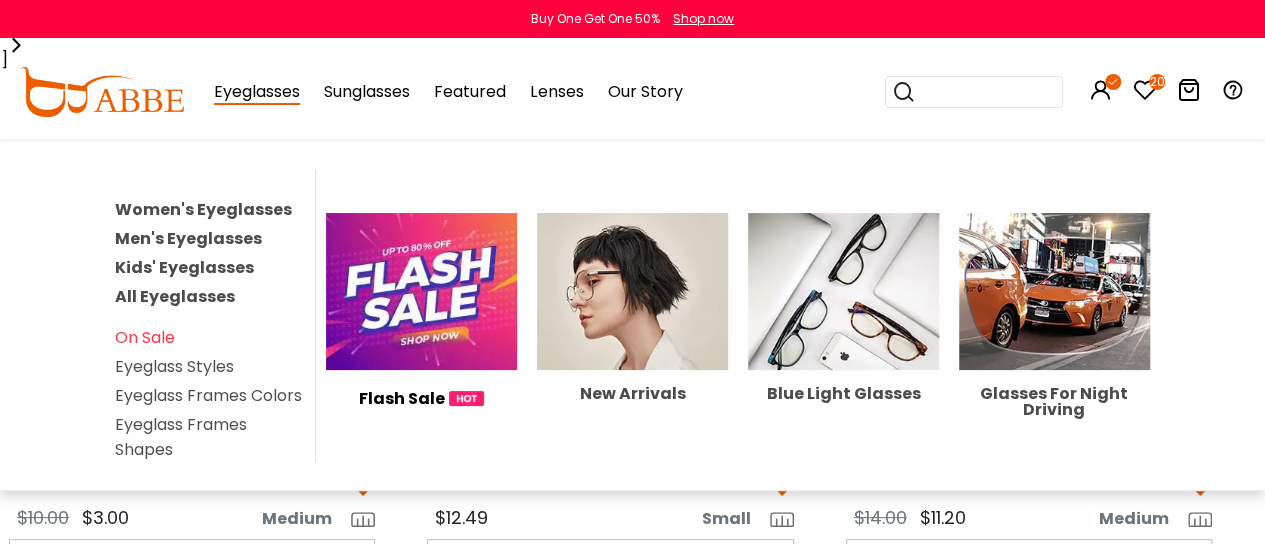 click on "Men's Eyeglasses" at bounding box center (188, 238) 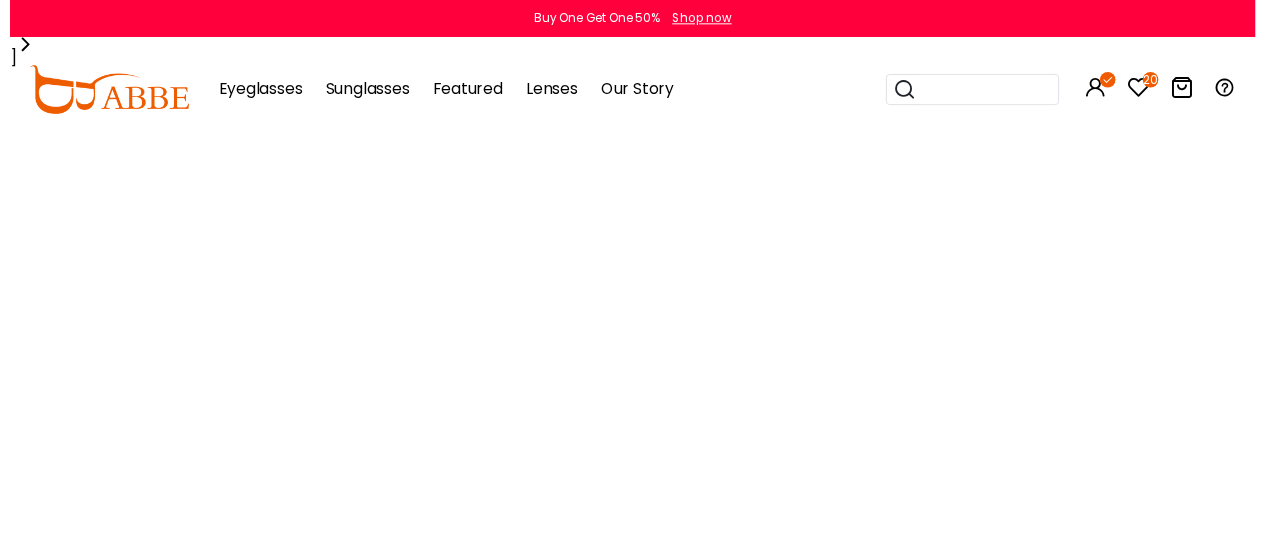 scroll, scrollTop: 0, scrollLeft: 0, axis: both 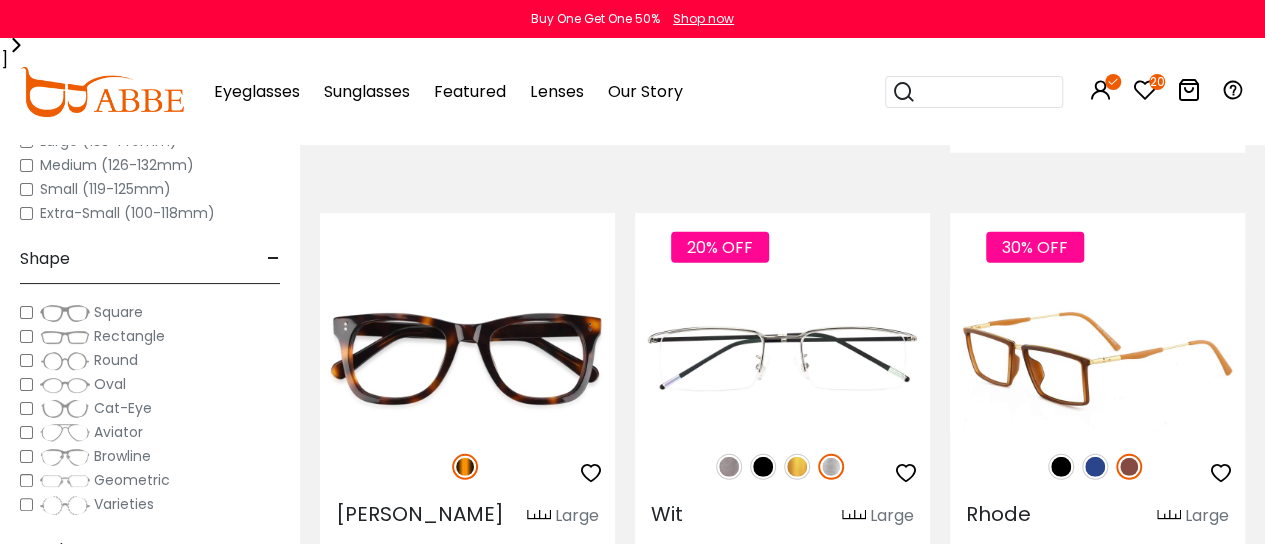 click at bounding box center [1095, 467] 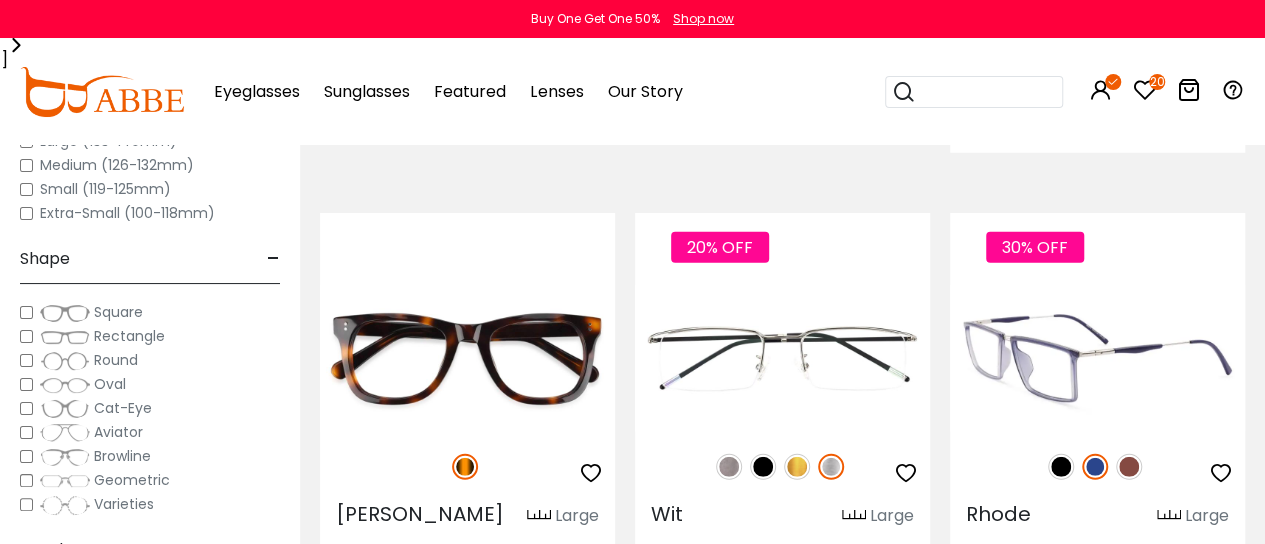 click at bounding box center (1097, 358) 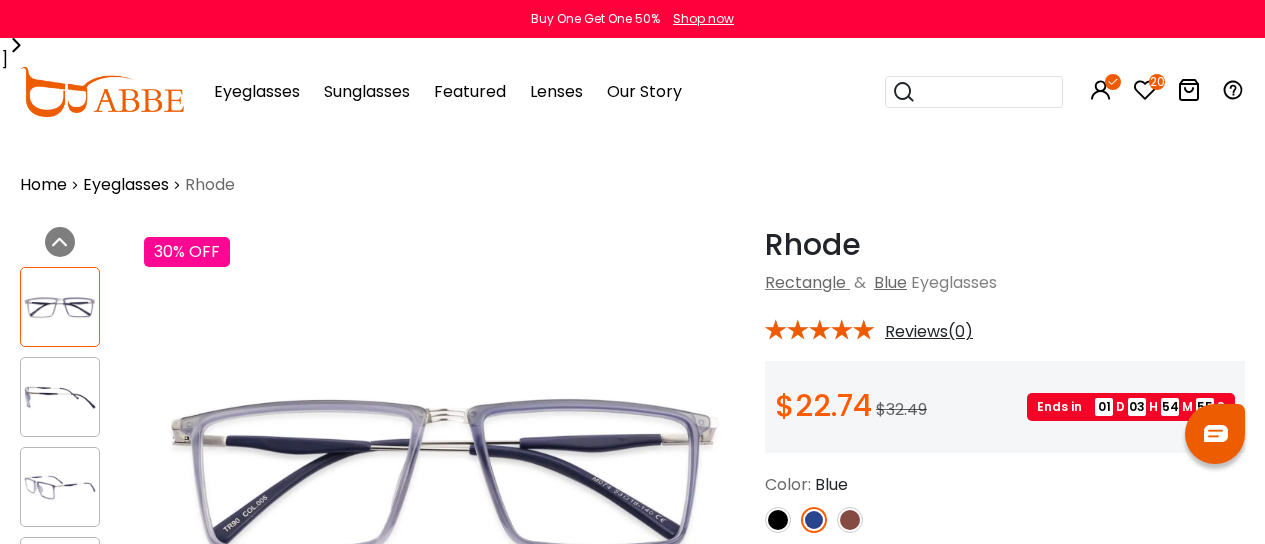scroll, scrollTop: 0, scrollLeft: 0, axis: both 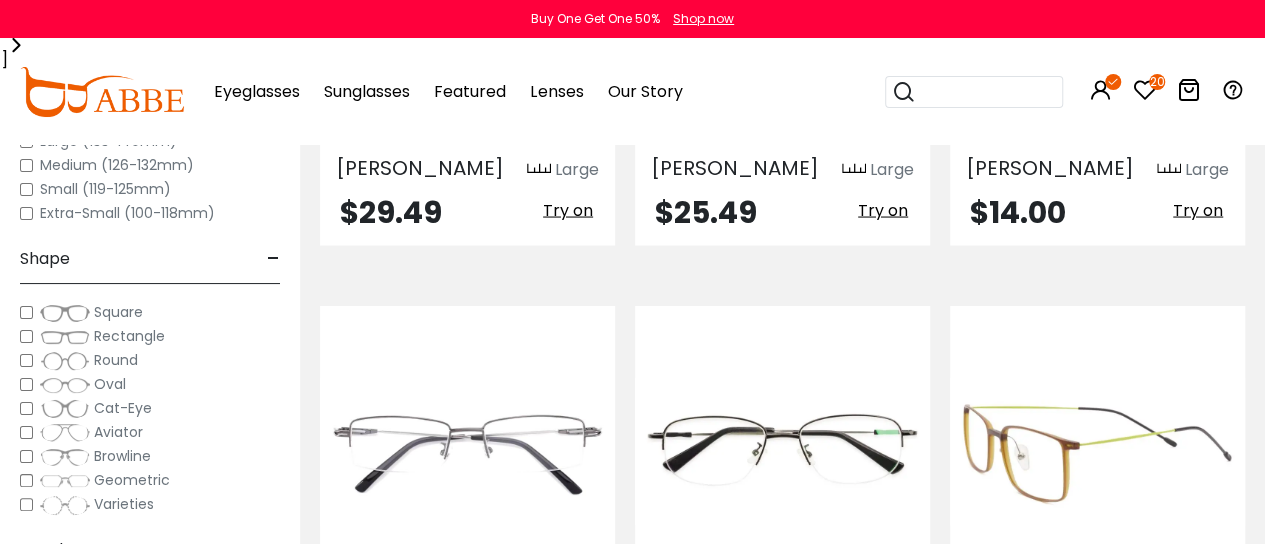 click at bounding box center (1097, 450) 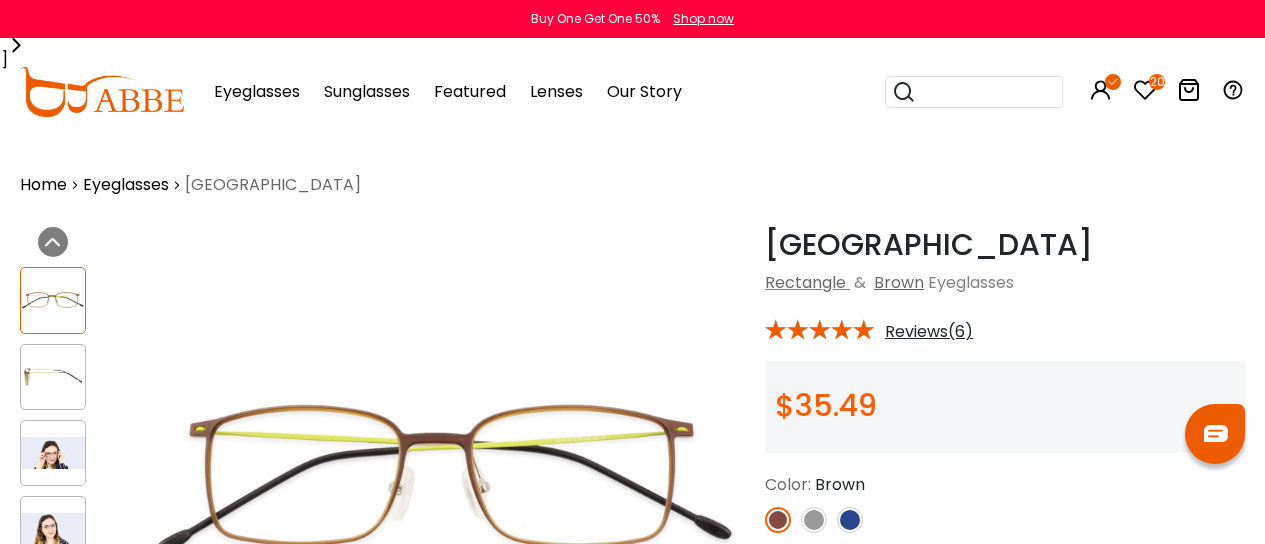 scroll, scrollTop: 0, scrollLeft: 0, axis: both 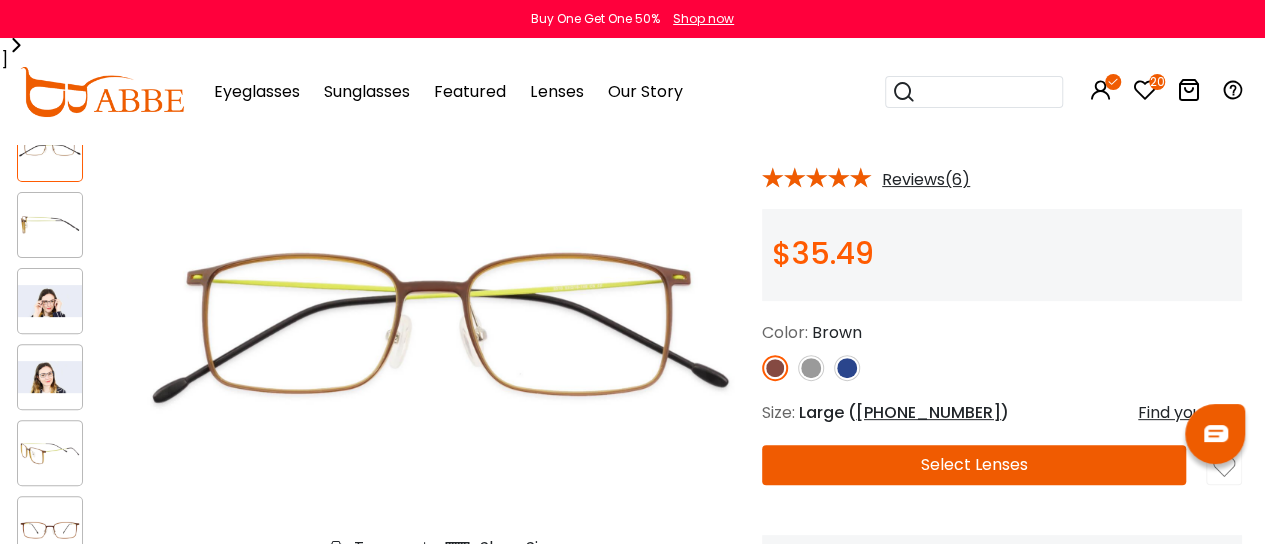 click at bounding box center [847, 368] 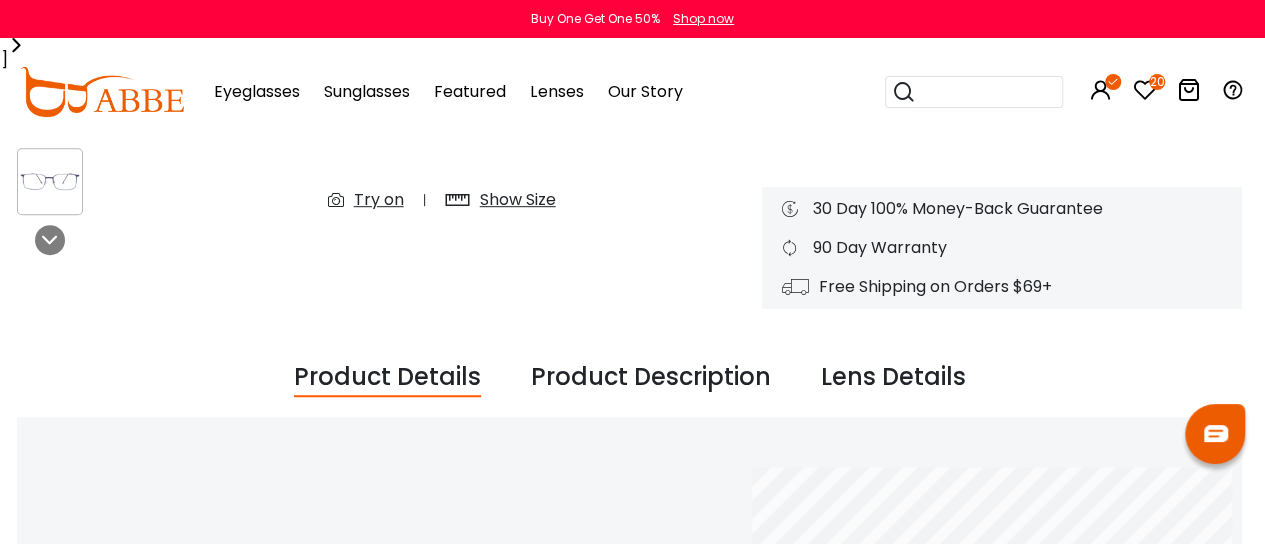 scroll, scrollTop: 152, scrollLeft: 3, axis: both 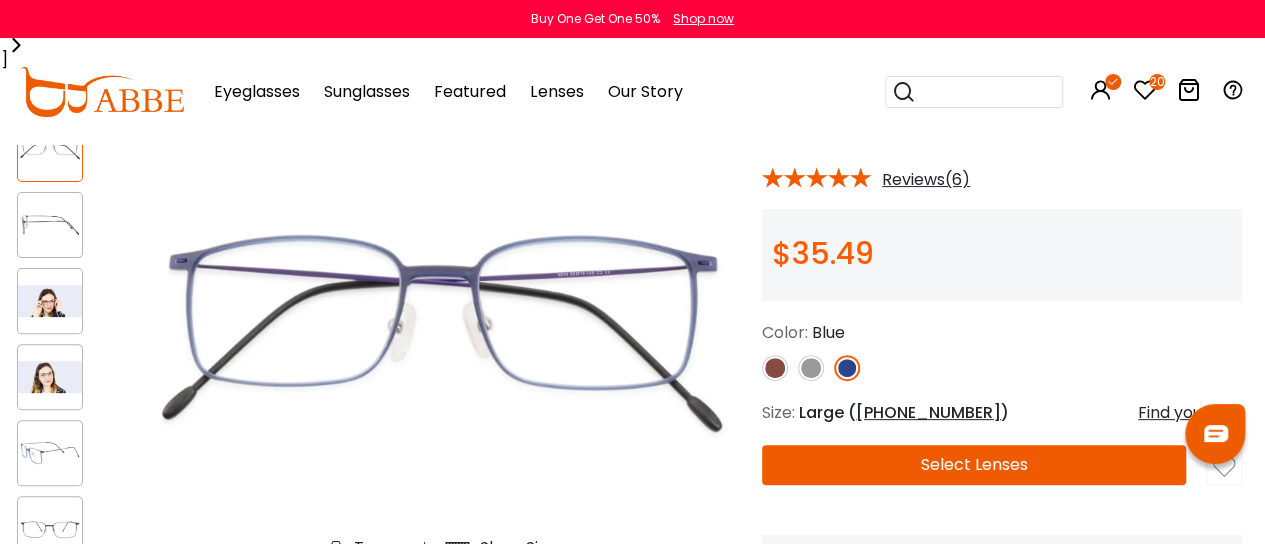click at bounding box center [50, 301] 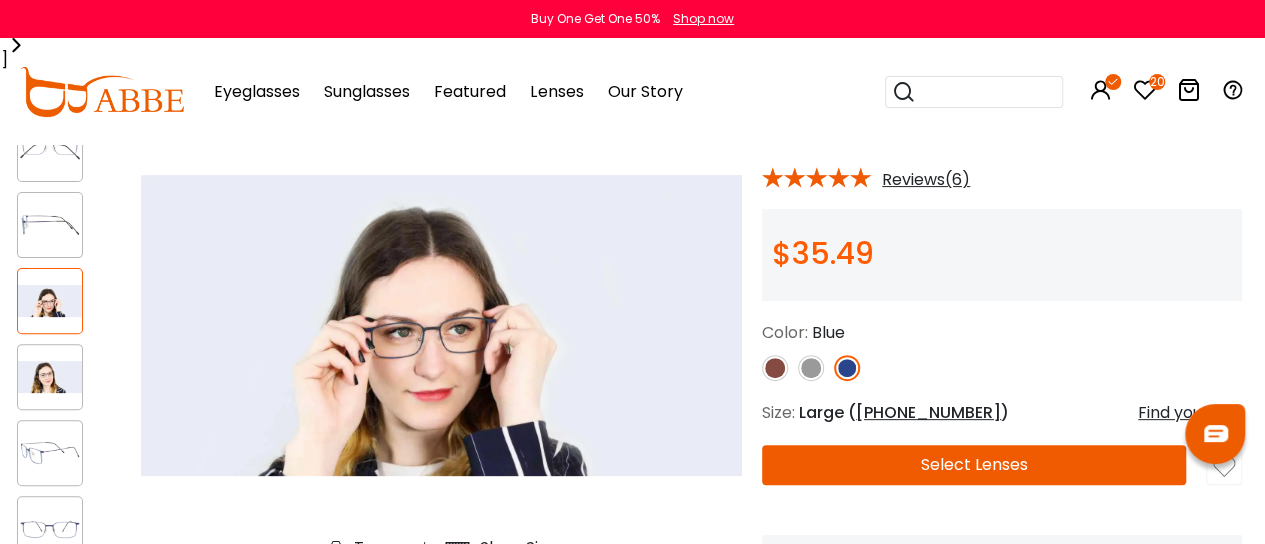 click at bounding box center [50, 377] 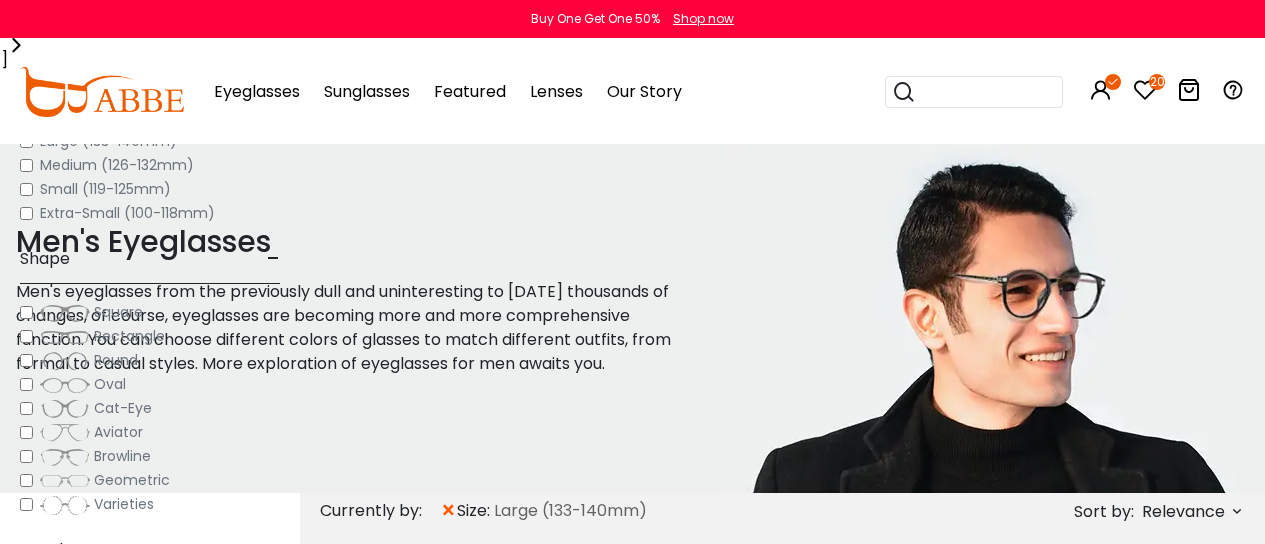 scroll, scrollTop: 5660, scrollLeft: 0, axis: vertical 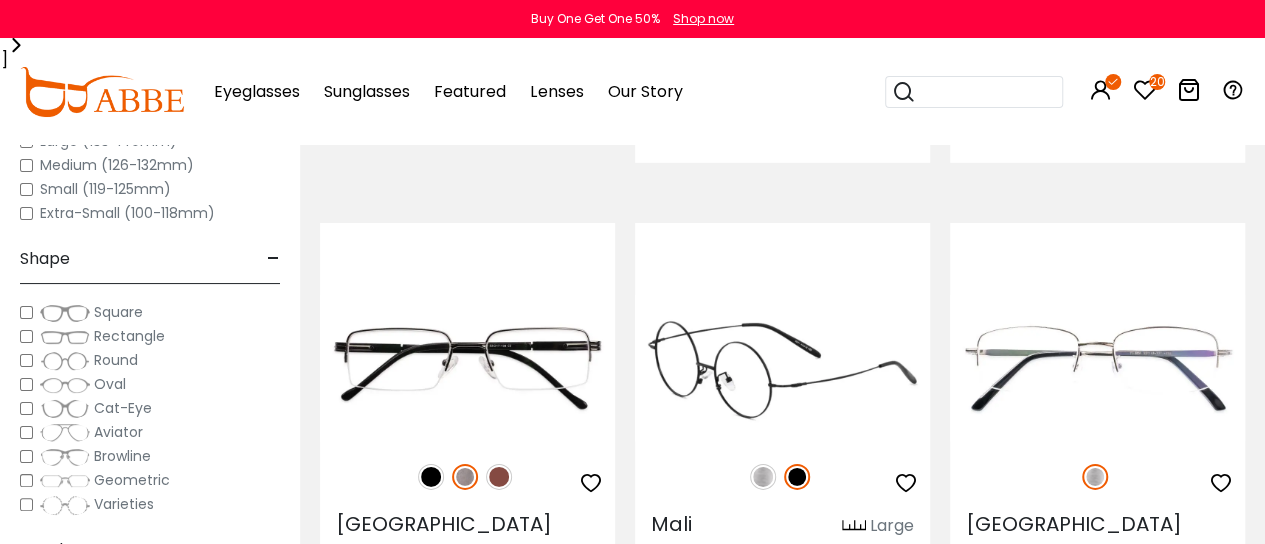 click at bounding box center (782, 368) 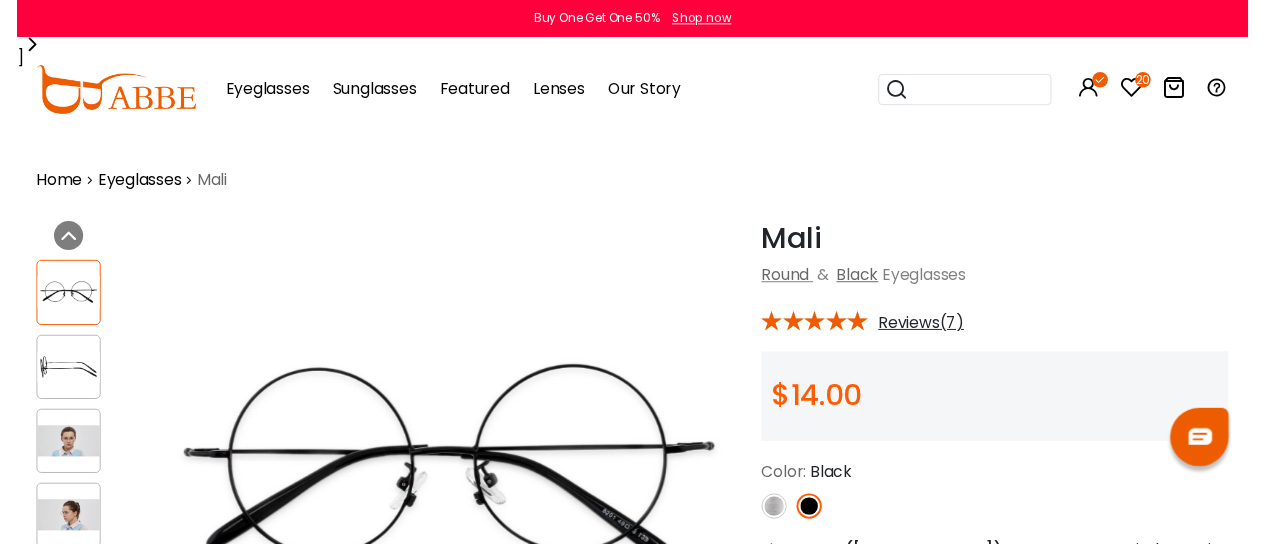 scroll, scrollTop: 0, scrollLeft: 0, axis: both 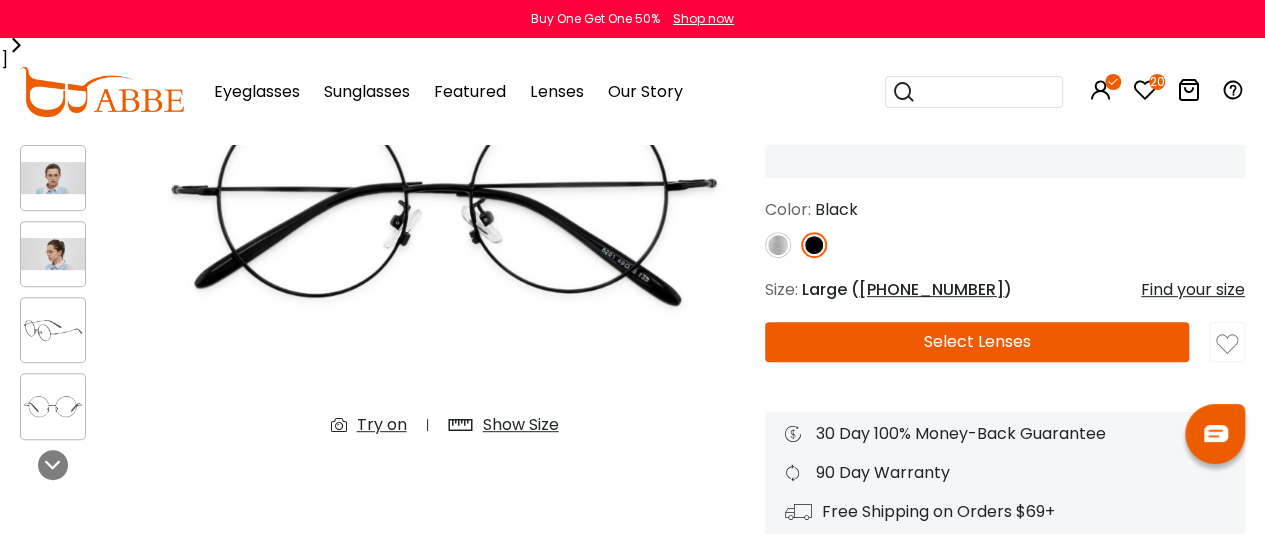 click at bounding box center [53, 178] 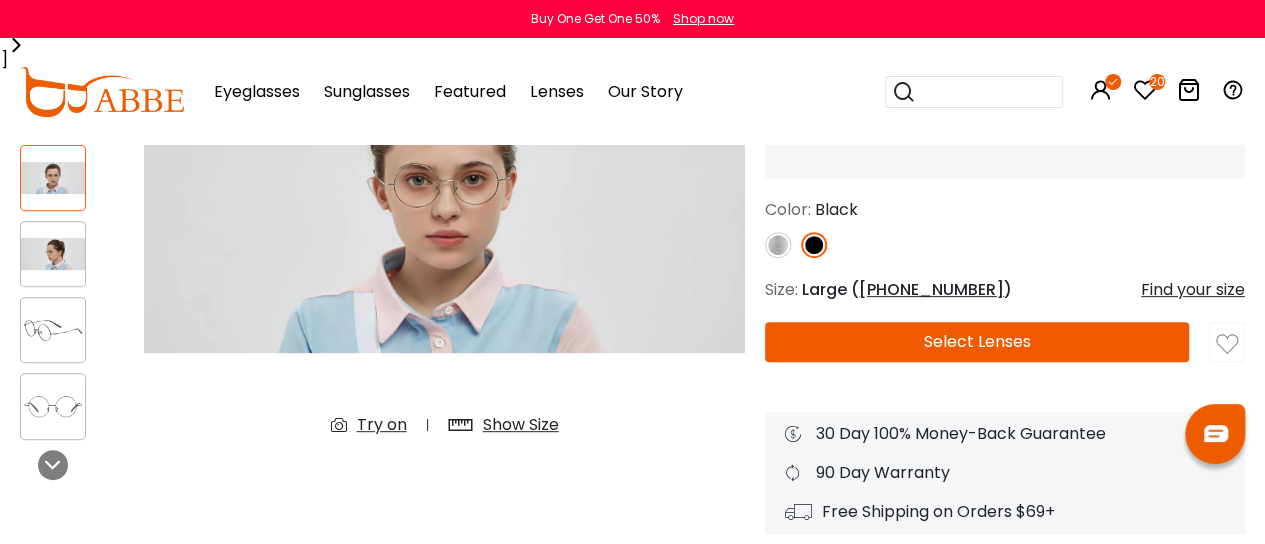 click on "Try on" at bounding box center (382, 425) 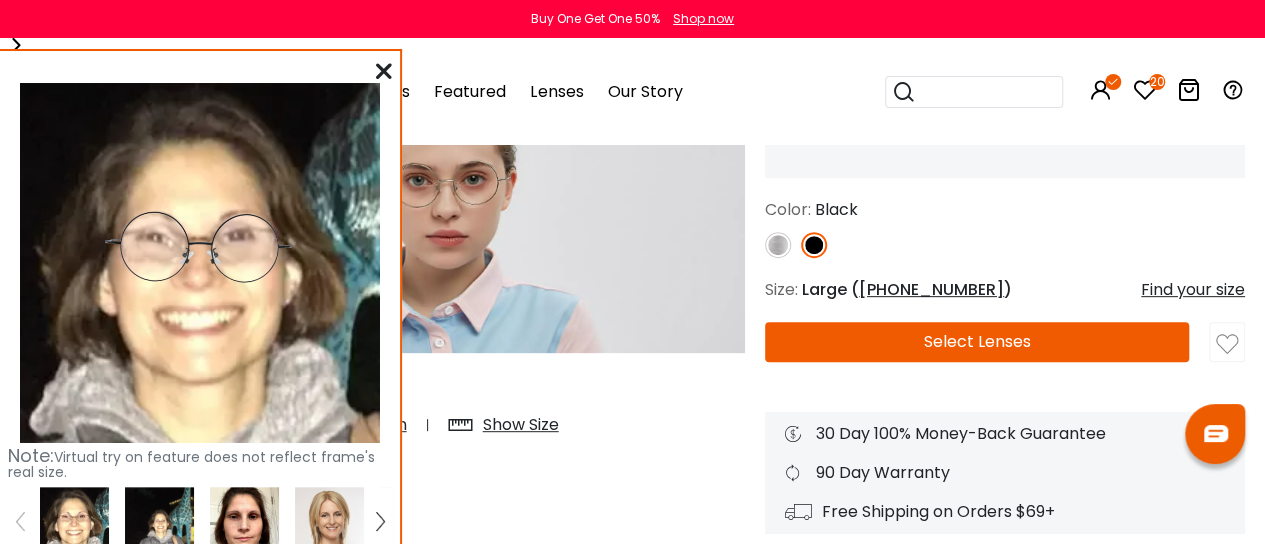 click at bounding box center (244, 521) 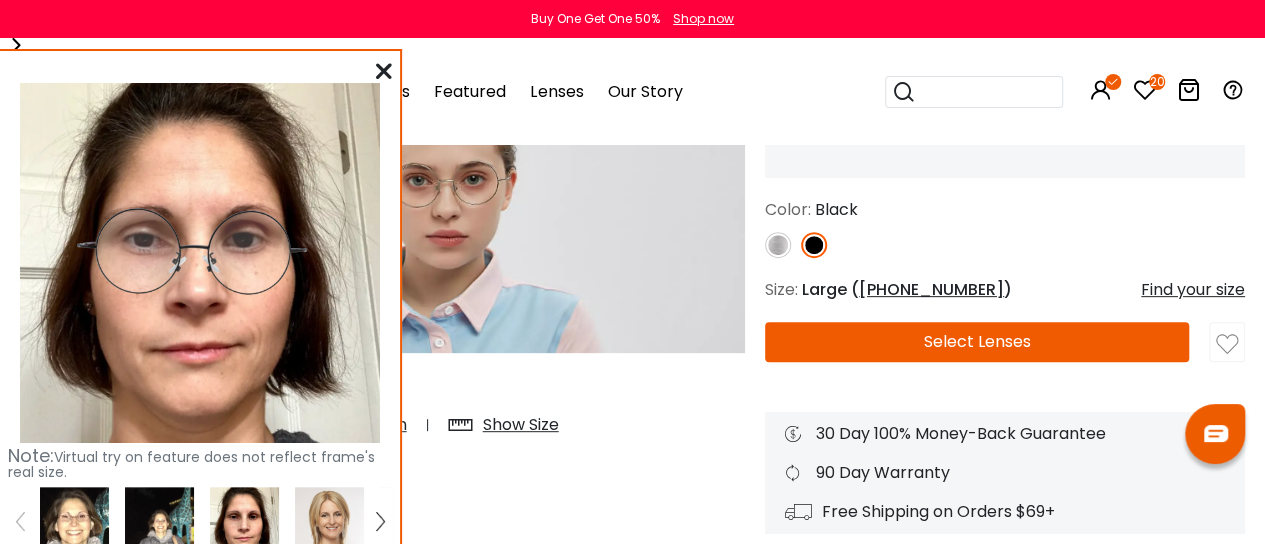 click at bounding box center (778, 245) 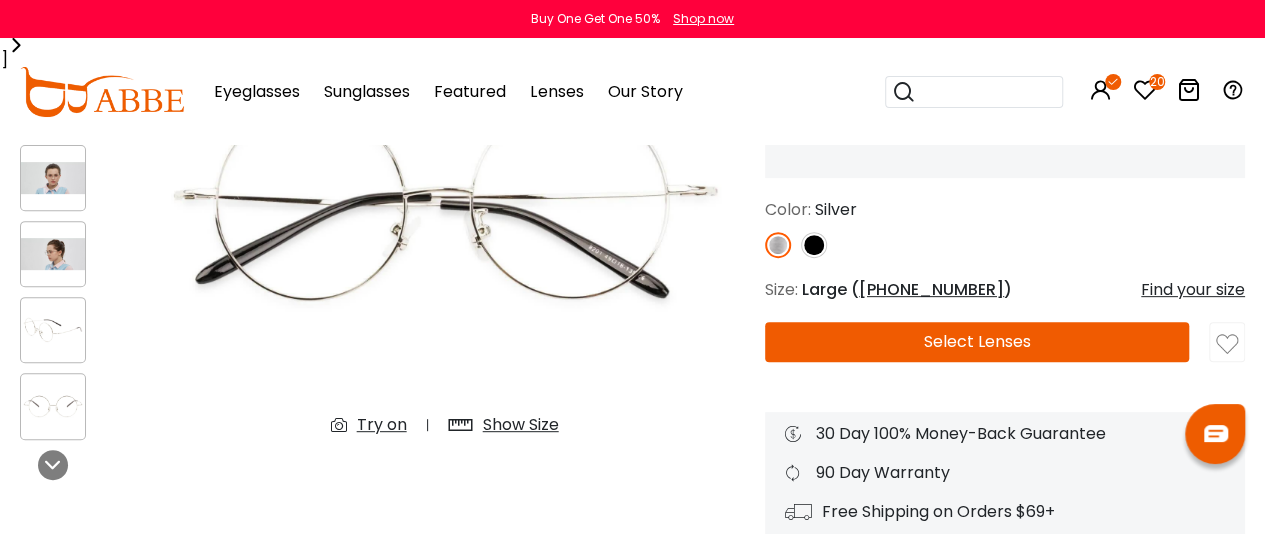 click on "Try on" at bounding box center [382, 425] 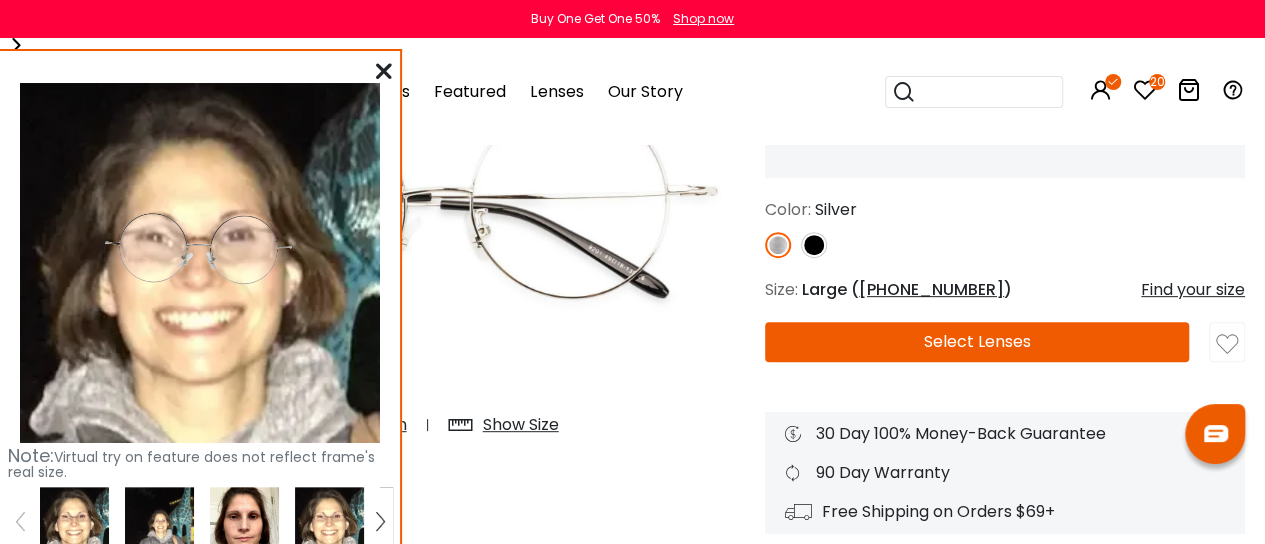 click at bounding box center (244, 521) 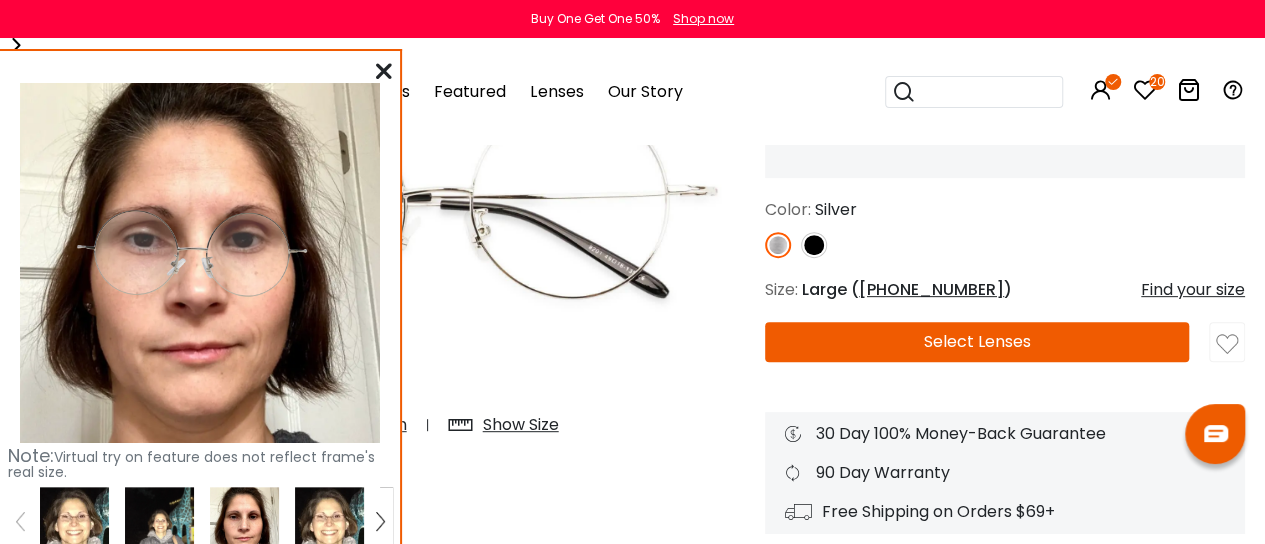 click at bounding box center (384, 71) 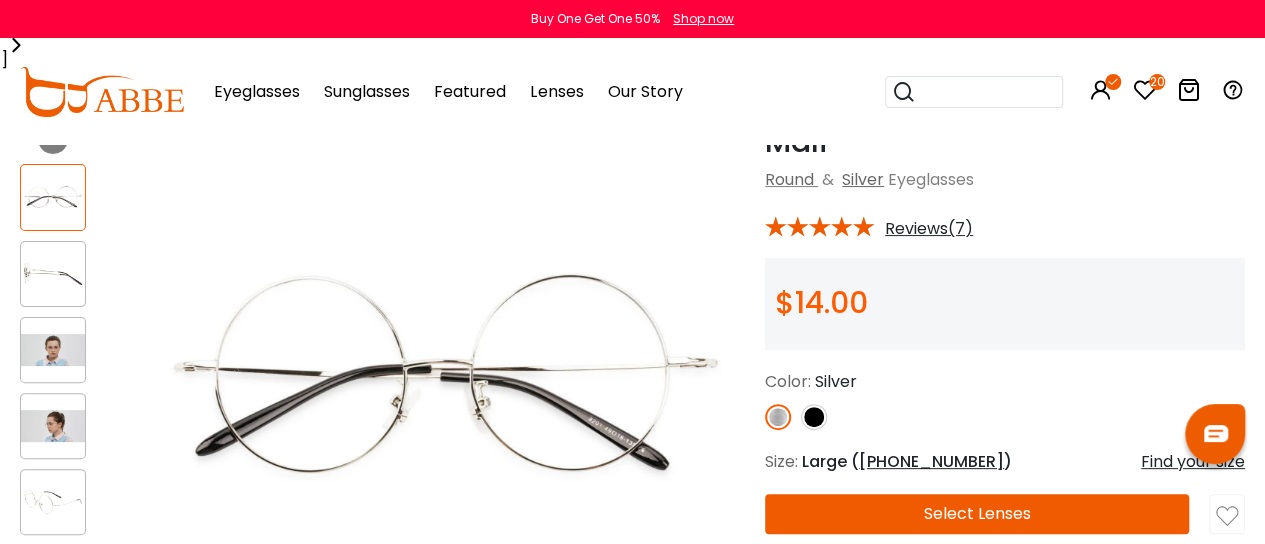 scroll, scrollTop: 109, scrollLeft: 0, axis: vertical 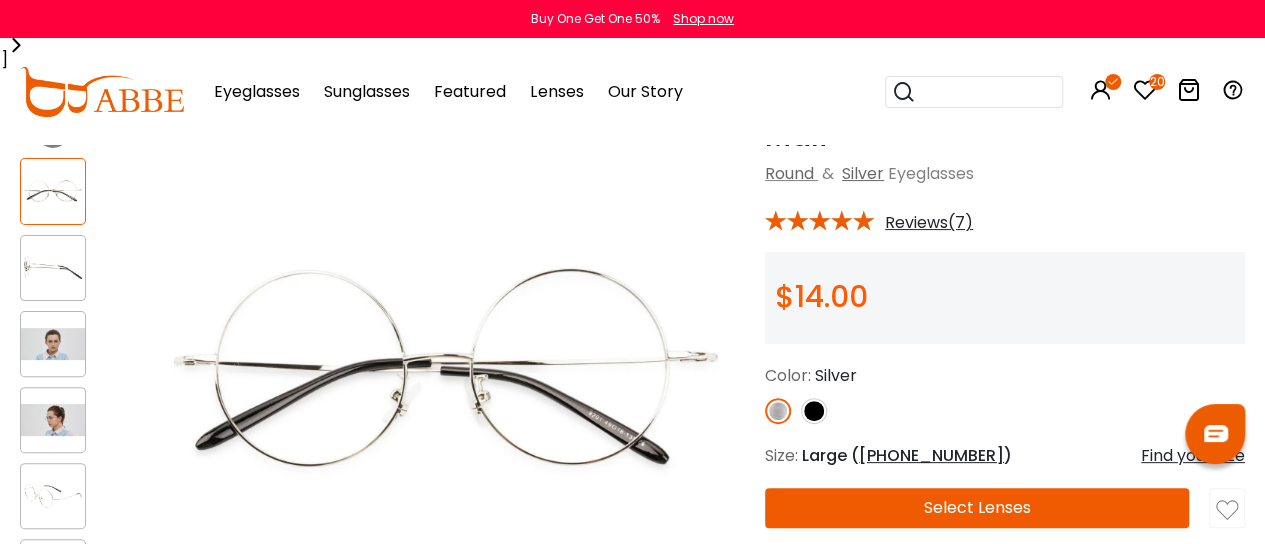 click at bounding box center [1227, 510] 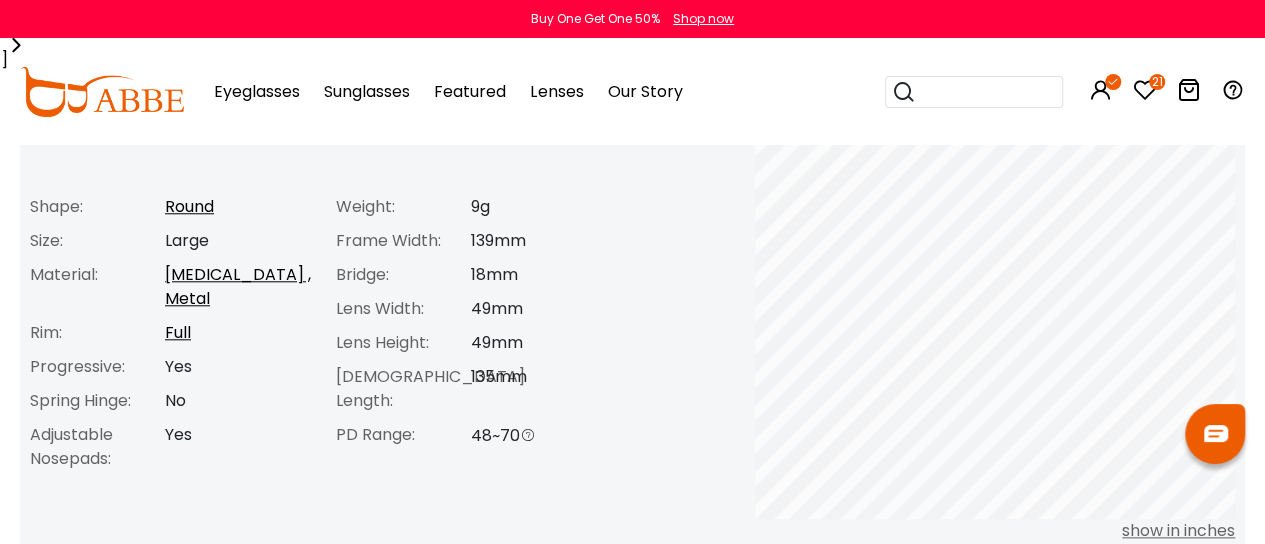 scroll, scrollTop: 846, scrollLeft: 0, axis: vertical 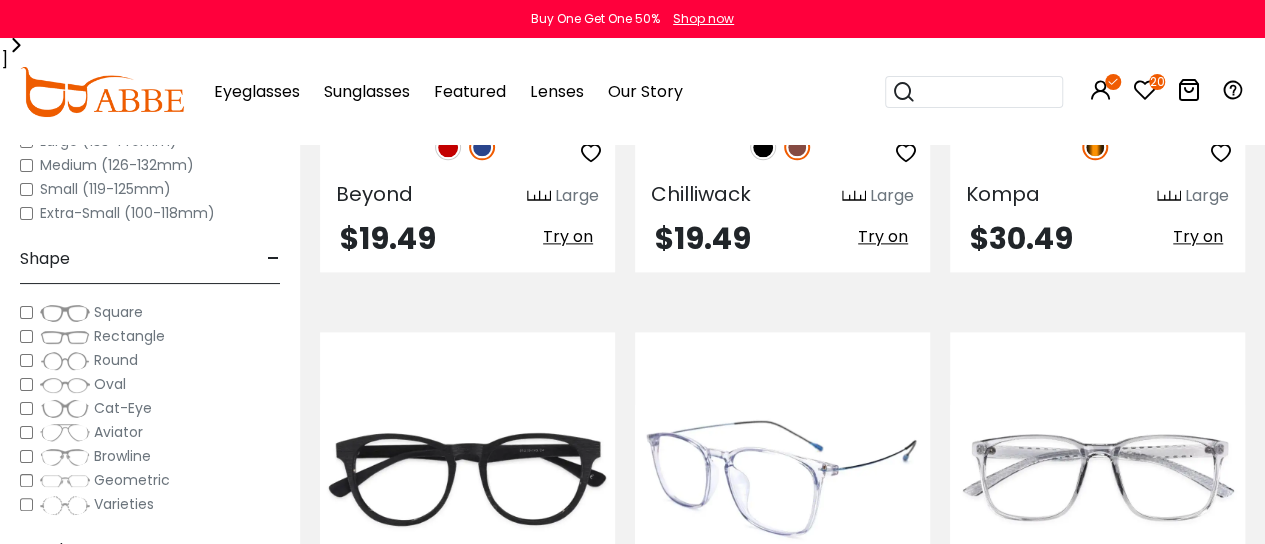 click at bounding box center (782, 477) 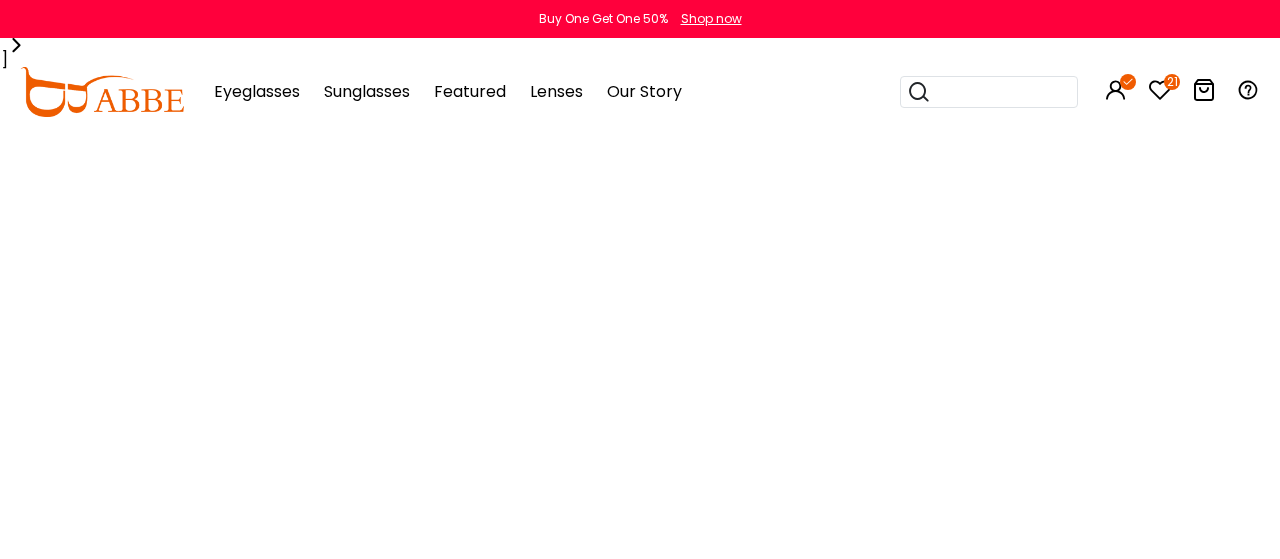 scroll, scrollTop: 0, scrollLeft: 0, axis: both 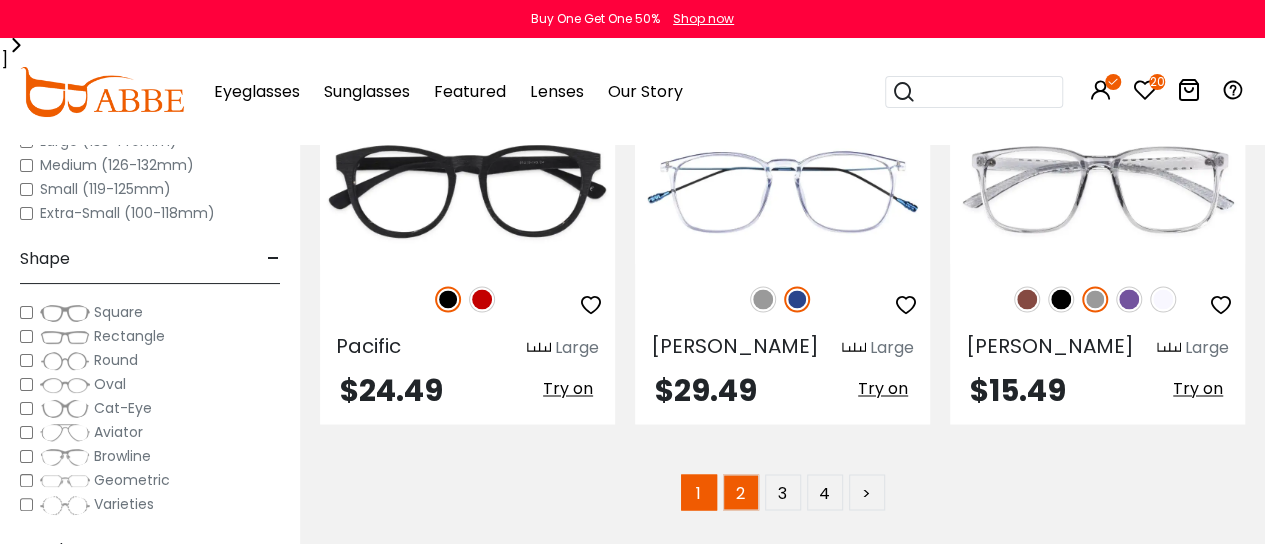 click on "2" at bounding box center [741, 492] 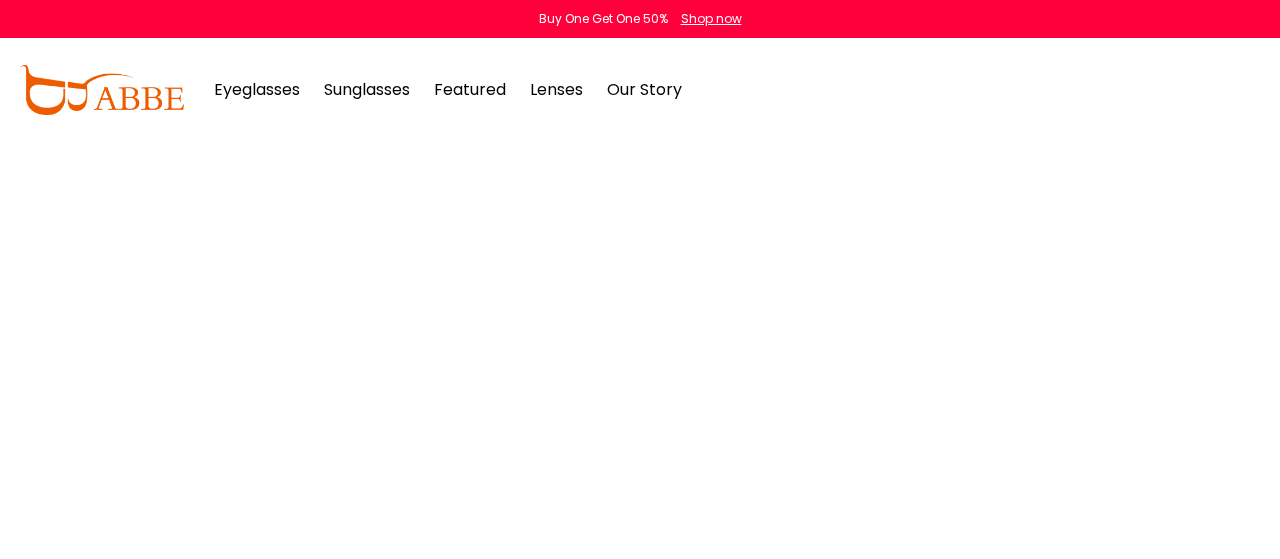 scroll, scrollTop: 0, scrollLeft: 0, axis: both 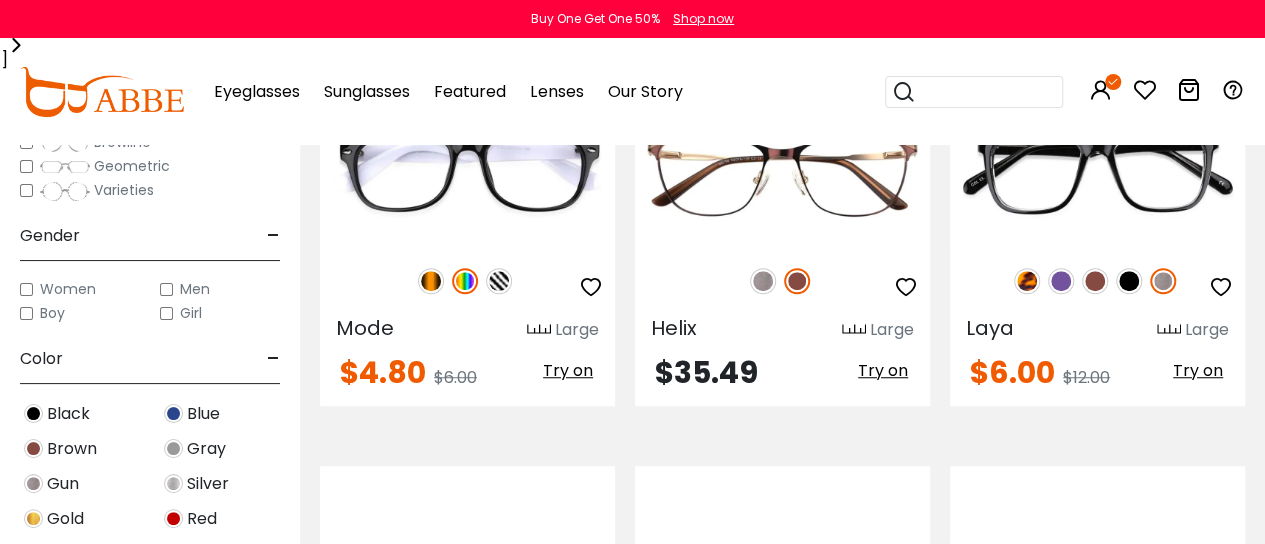 click at bounding box center [173, 413] 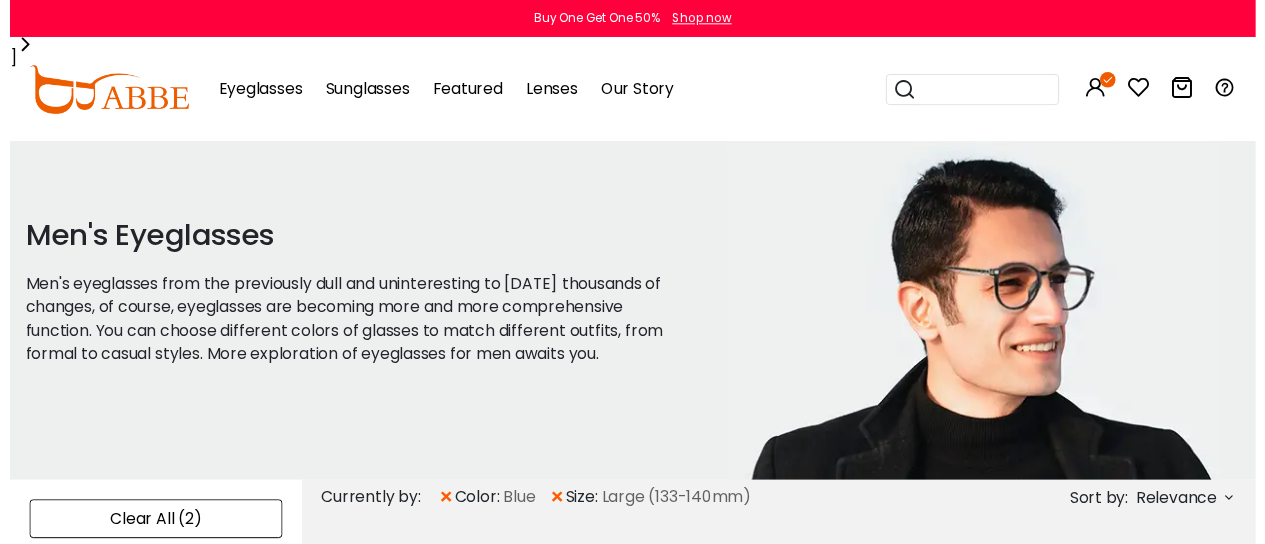 scroll, scrollTop: 0, scrollLeft: 0, axis: both 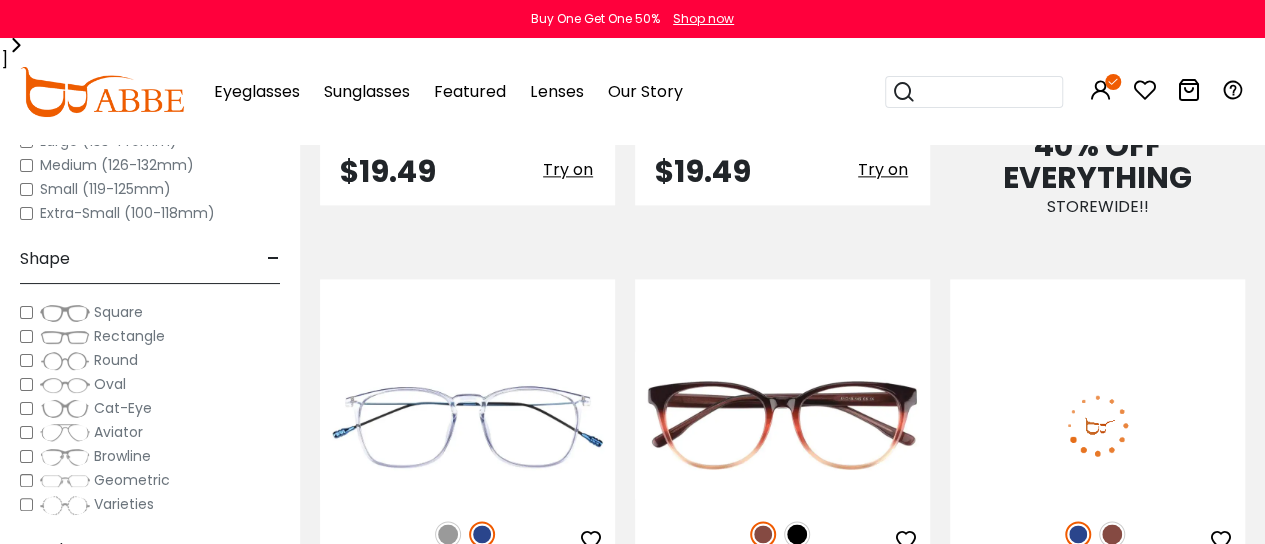 click at bounding box center (1097, 424) 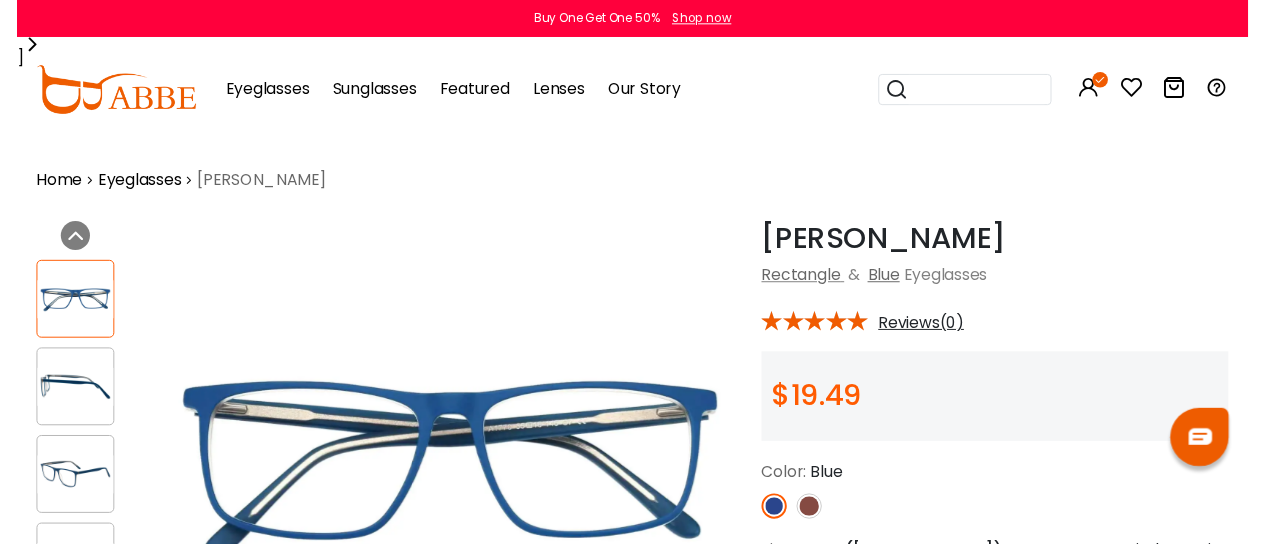 scroll, scrollTop: 0, scrollLeft: 0, axis: both 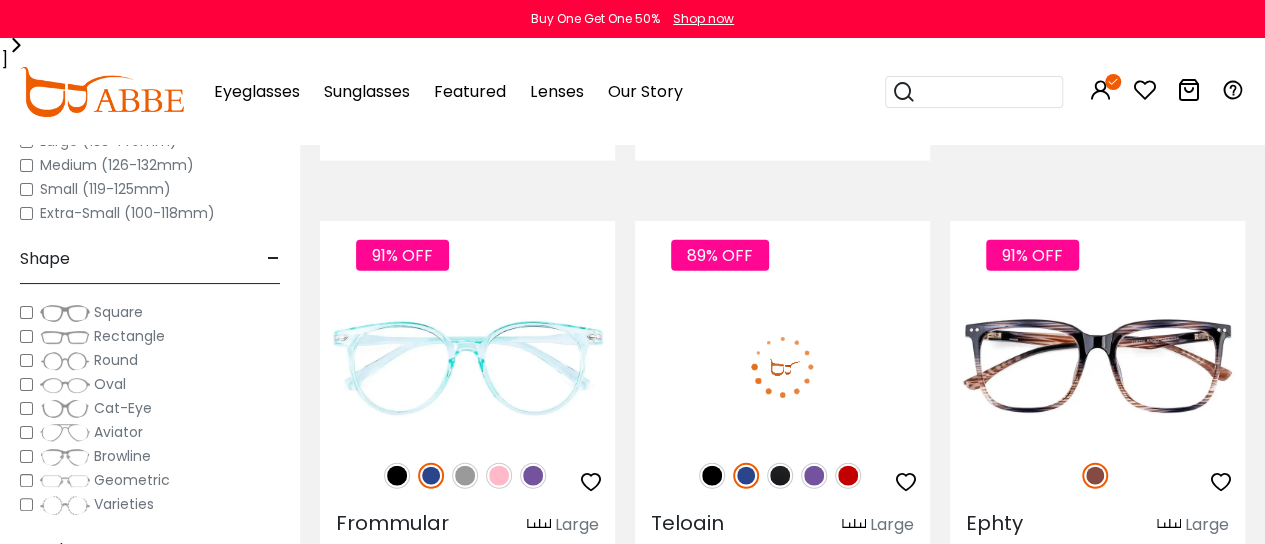 click at bounding box center (782, 366) 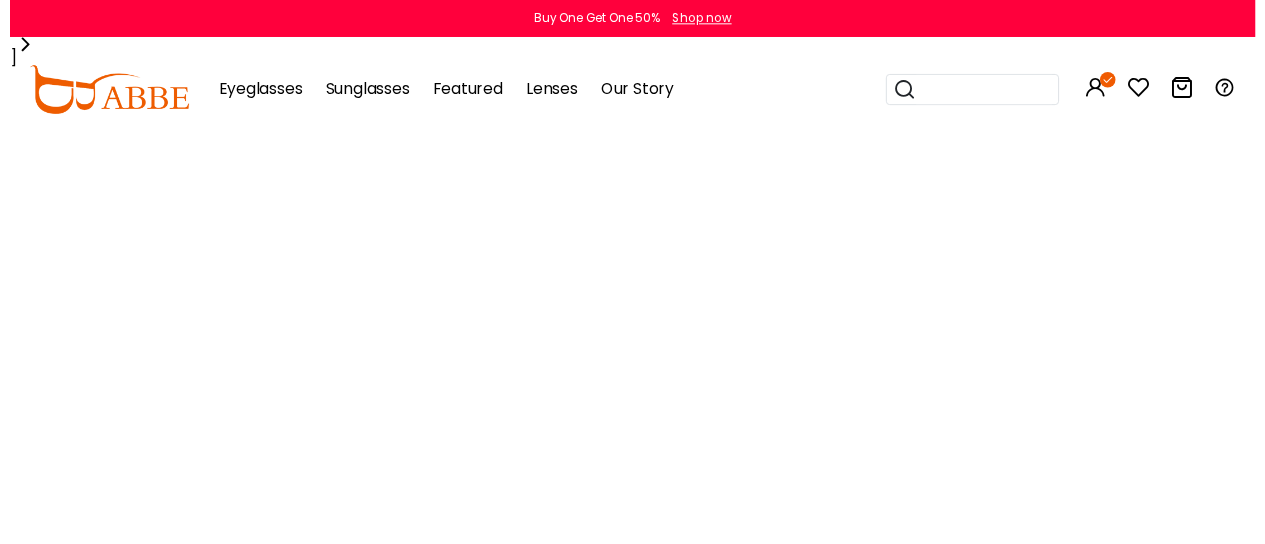 scroll, scrollTop: 0, scrollLeft: 0, axis: both 